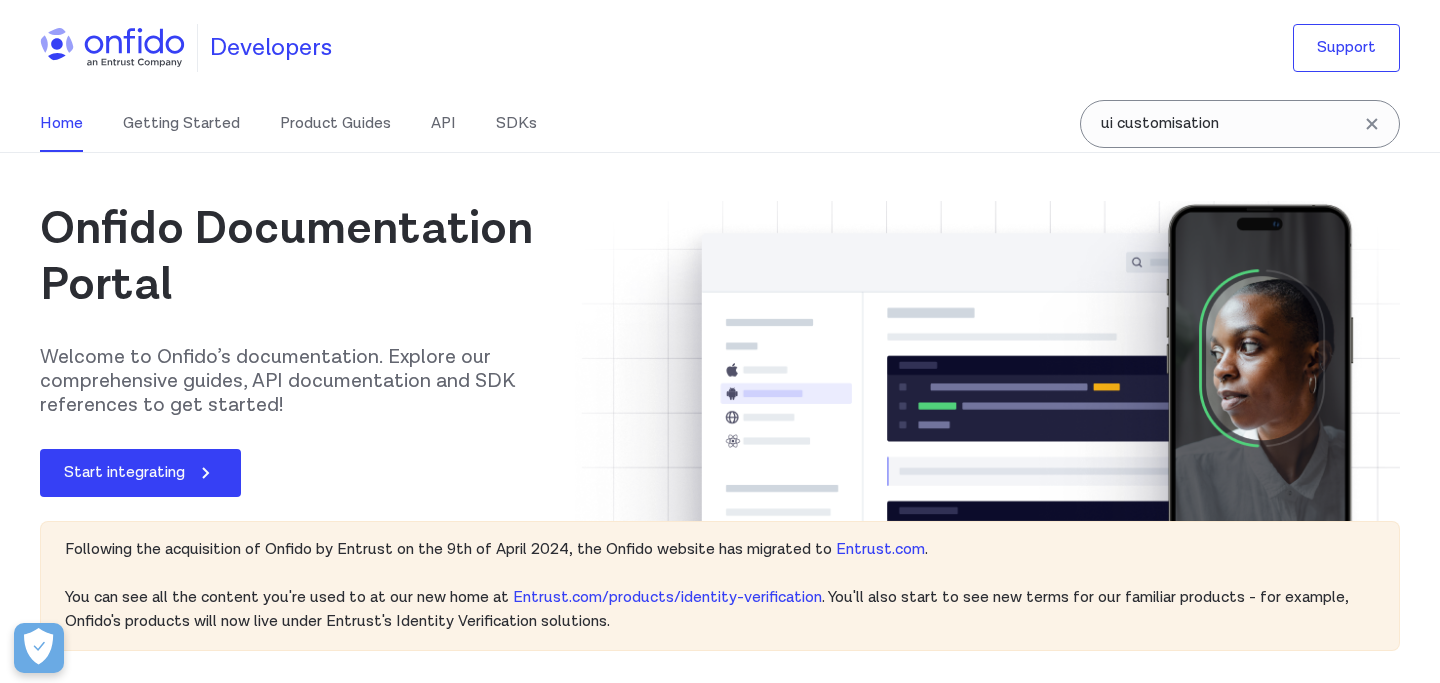 scroll, scrollTop: 0, scrollLeft: 0, axis: both 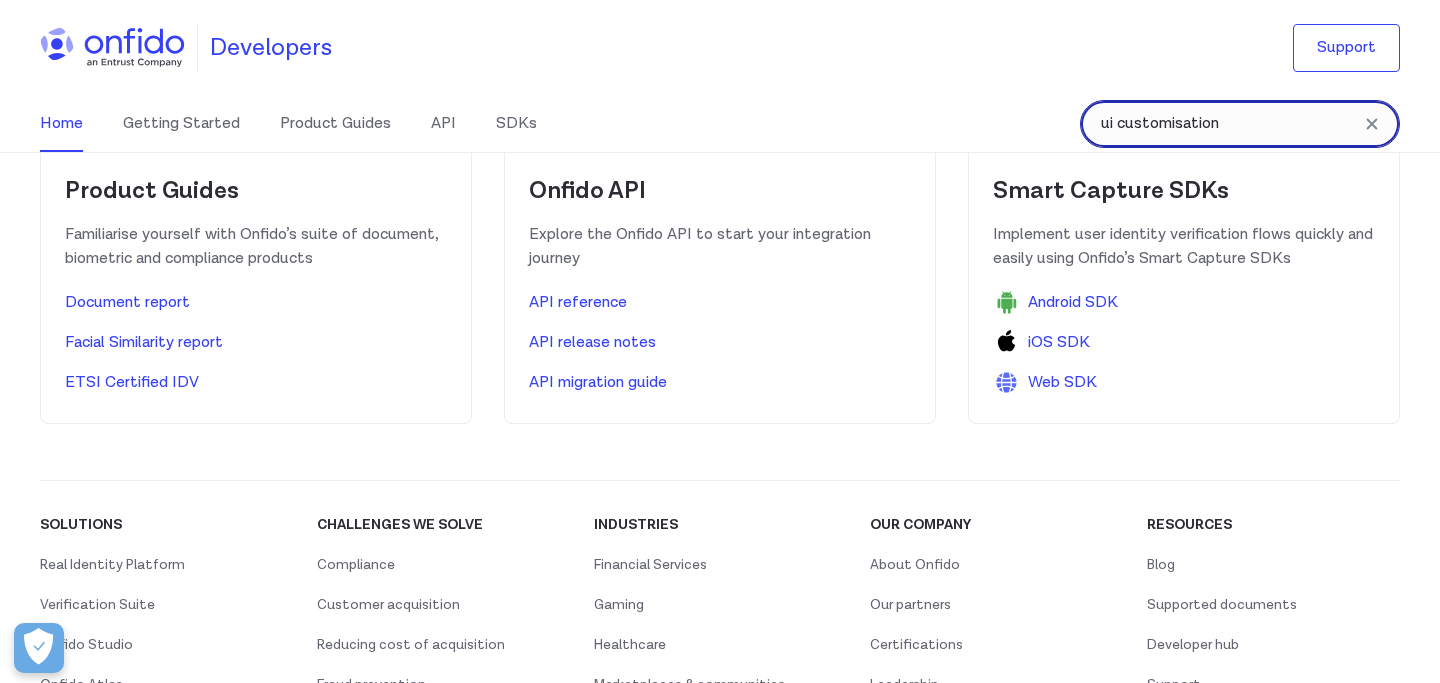 click on "ui customisation" at bounding box center [1240, 124] 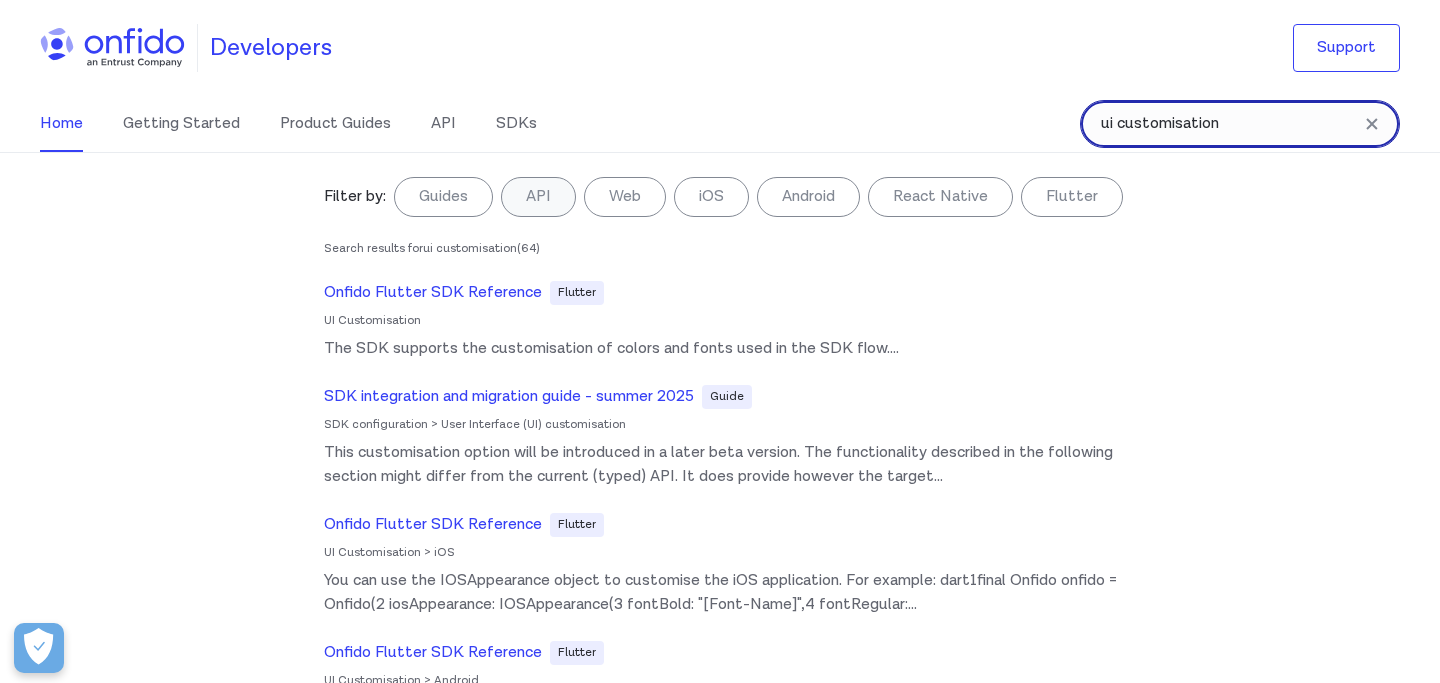 drag, startPoint x: 1243, startPoint y: 123, endPoint x: 896, endPoint y: 123, distance: 347 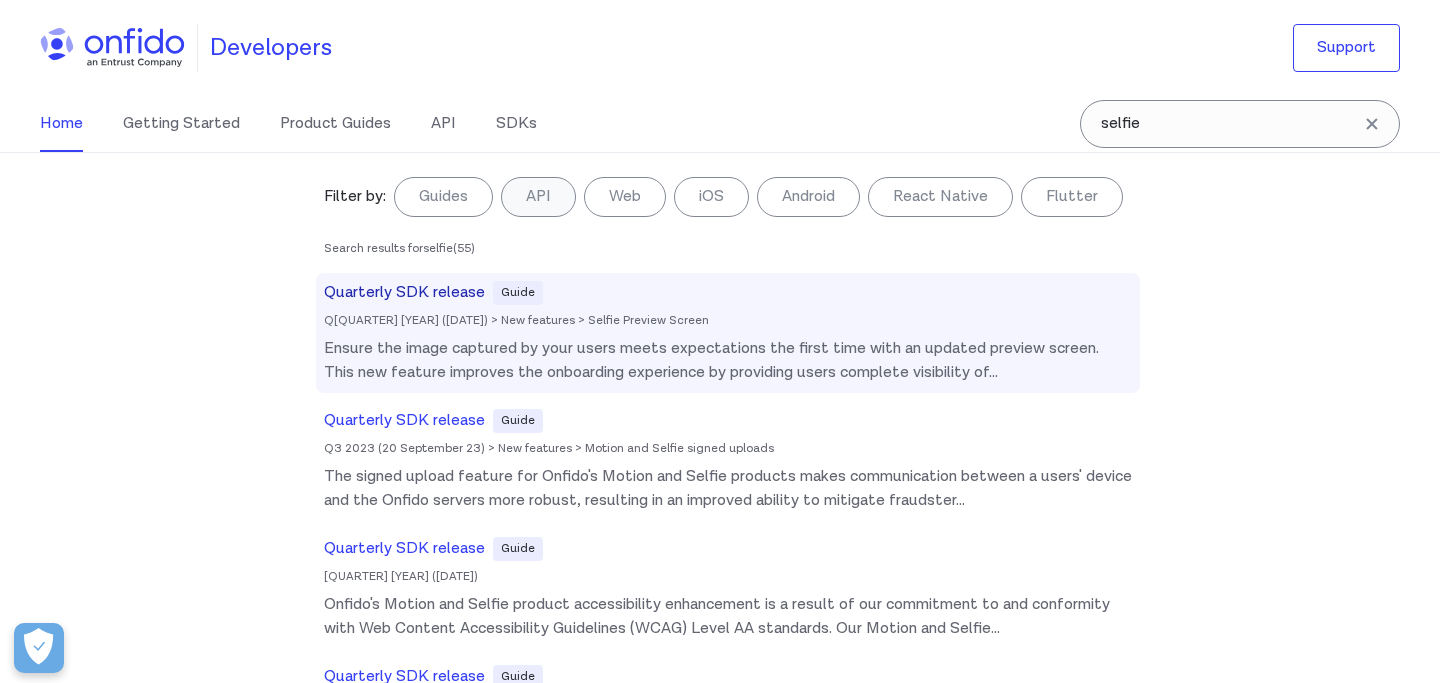 click on "Quarterly SDK release Guide Q[QUARTER] [YEAR] ([DATE]) > New features > Selfie Preview Screen Ensure the image captured by your users meets expectations the first time with an updated preview screen. This new feature improves the onboarding experience by providing users complete visibility of  ..." at bounding box center (728, 333) 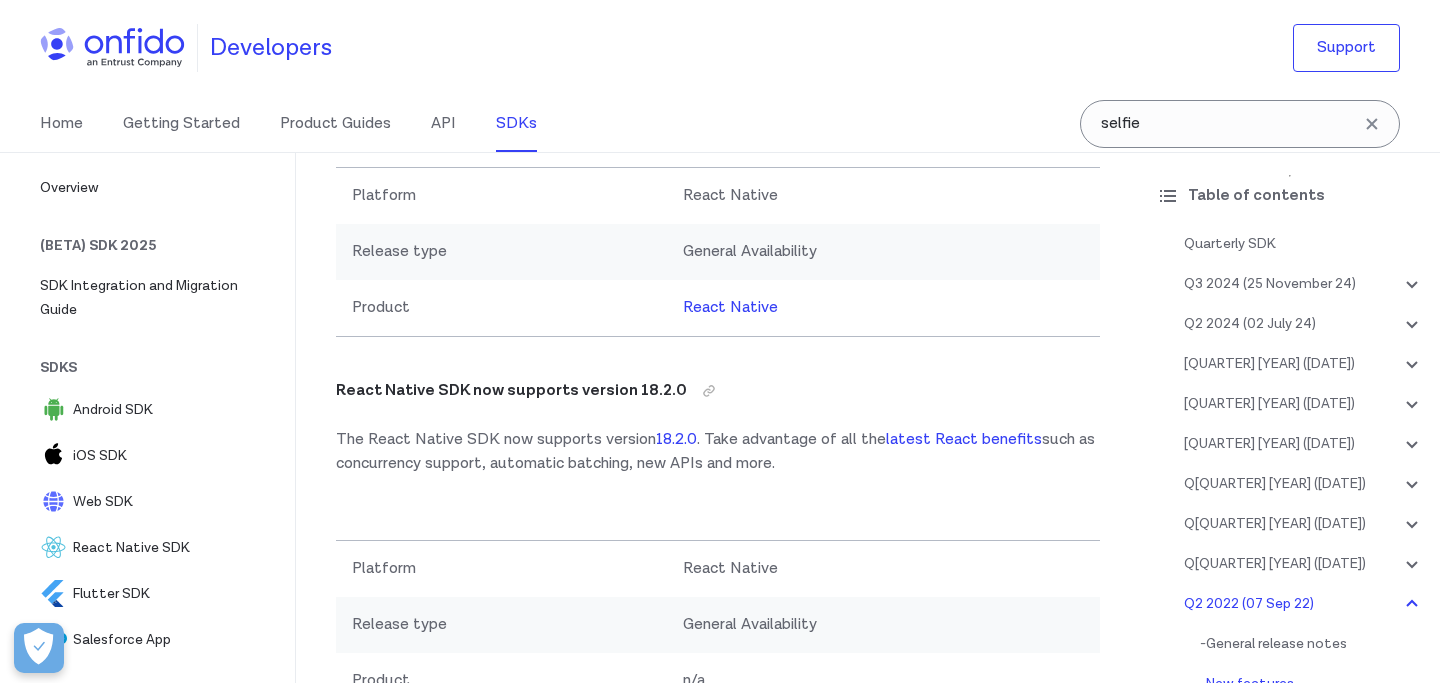 scroll, scrollTop: 35734, scrollLeft: 0, axis: vertical 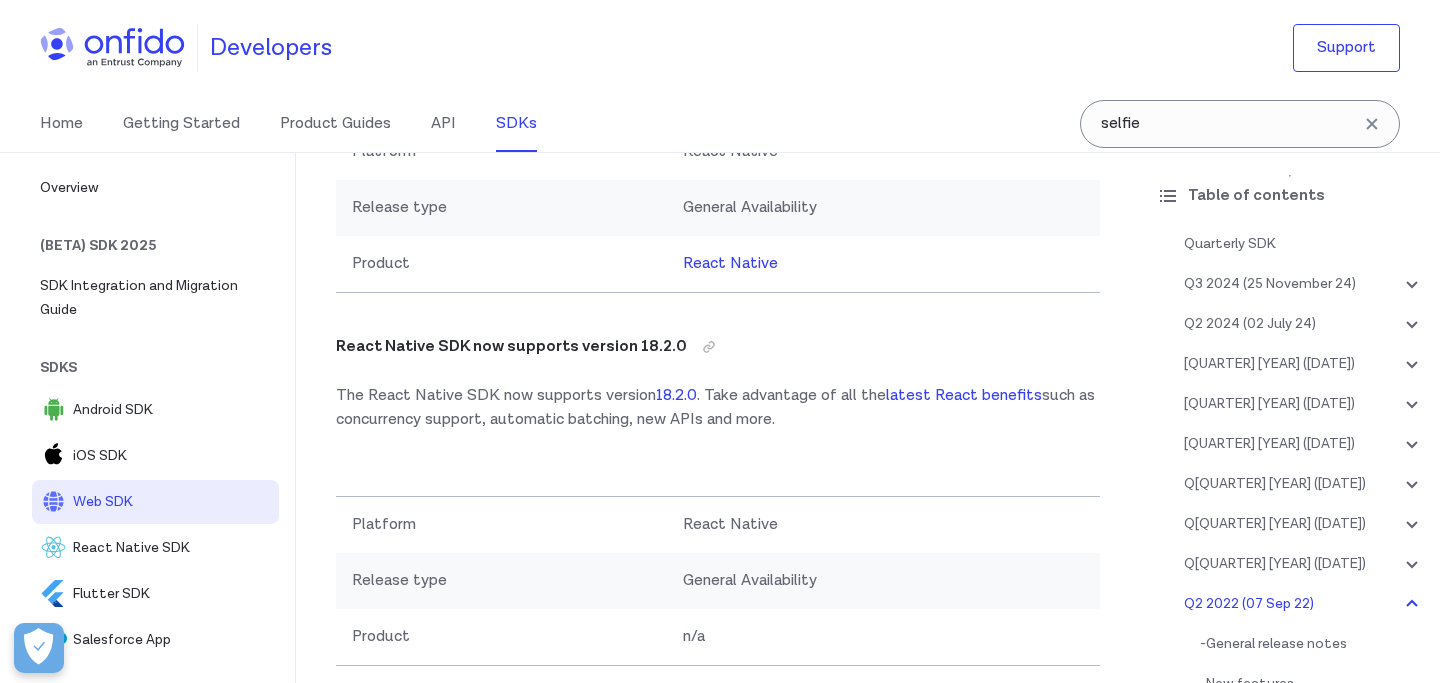 click on "Web SDK" at bounding box center (172, 502) 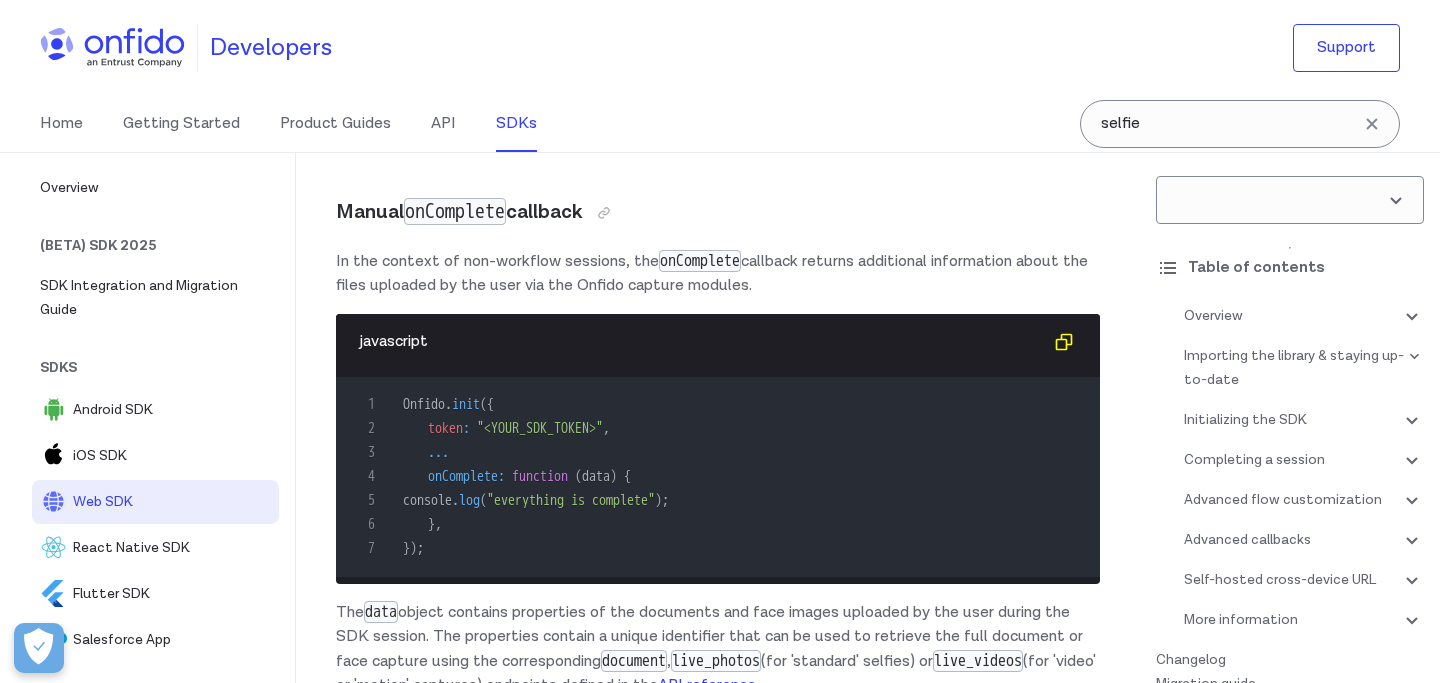 scroll, scrollTop: 0, scrollLeft: 0, axis: both 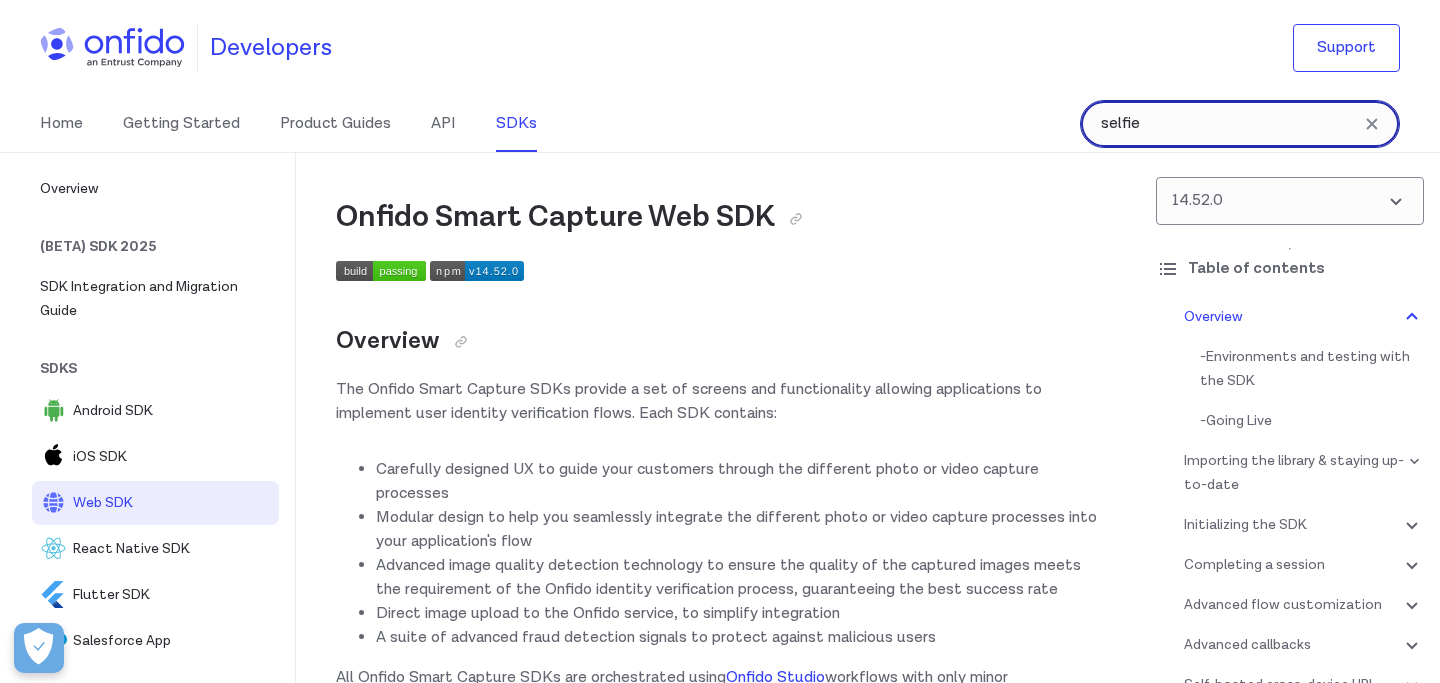click on "selfie" at bounding box center (1240, 124) 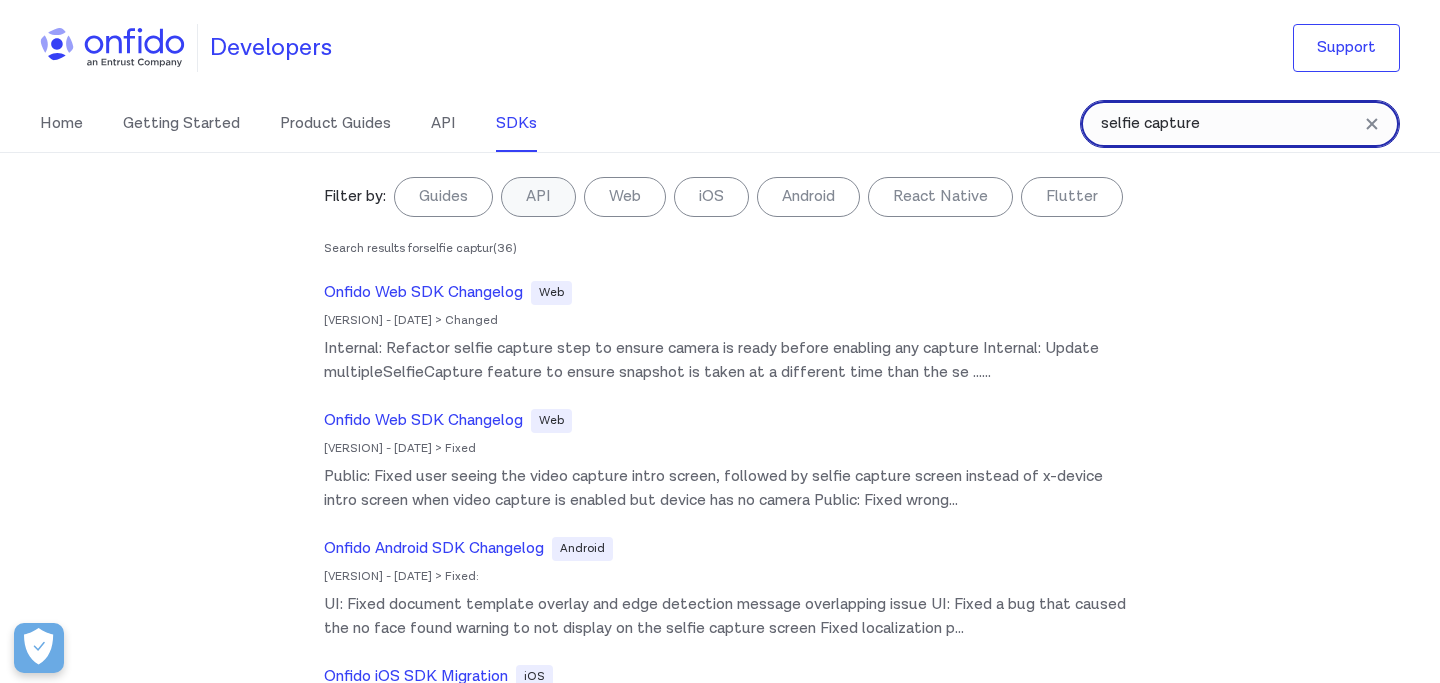 type on "selfie capture" 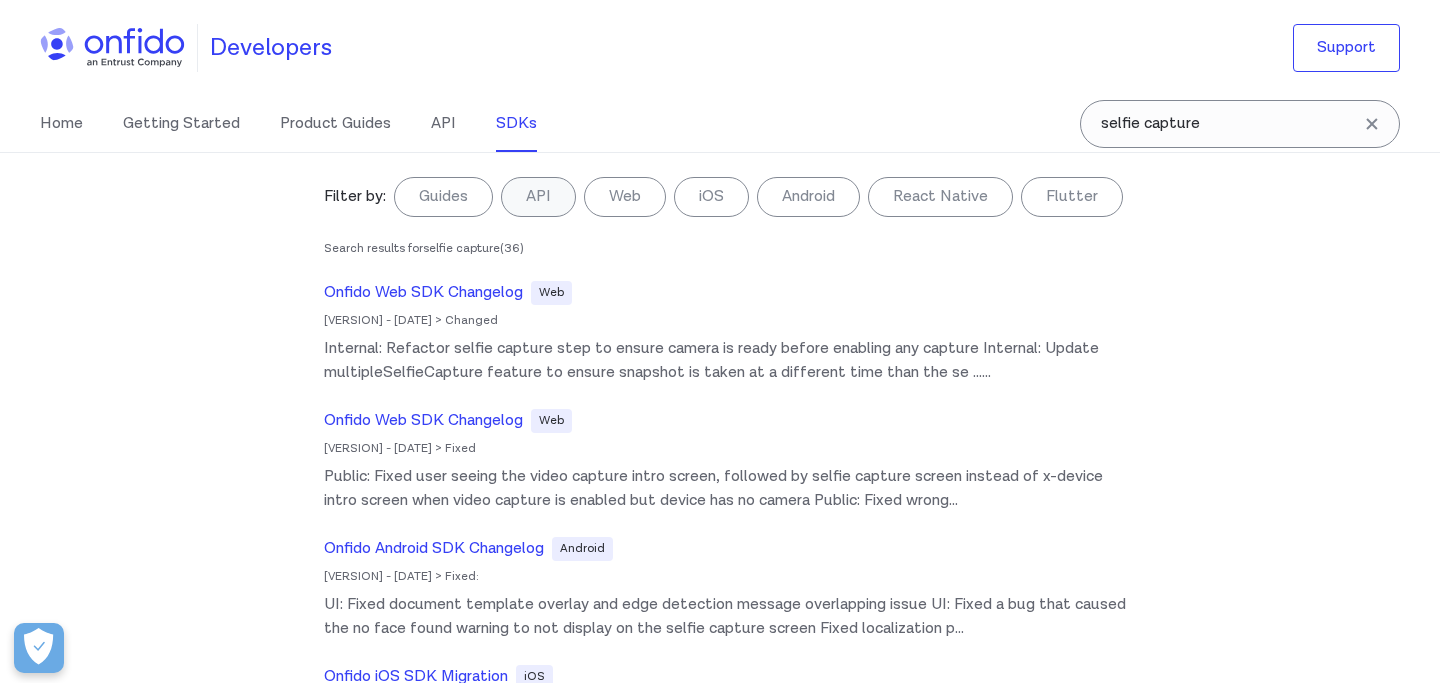 click on "Onfido Web SDK Changelog Web [VERSION] - [DATE] > Changed
Internal: Refactor selfie capture step to ensure camera is ready before enabling any capture
Internal: Update multipleSelfieCapture feature to ensure snapshot is taken at a different time than the se ... Onfido Web SDK Changelog Web [VERSION] - [DATE] > Fixed
Public: Fixed user seeing the video capture intro screen, followed by selfie capture screen instead of x-device intro screen when video capture is enabled but device has no camera
Public: Fixed wrong ... Onfido Android SDK Changelog Android [VERSION] - [DATE] > Fixed:
UI: Fixed document template overlay and edge detection message overlapping issue
UI: Fixed a bug that caused the no face found warning to not display on the selfie capture screen
Fixed localization p ... Onfido iOS SDK Migration iOS Onfido iOS SDK [VERSION] Migration Guide > String Changes > Added ... Onfido iOS SDK Reference iOS User analytics > Tracked events ... Onfido Android SDK Migration Android ... Guide ... Web ... Guide" at bounding box center (728, 2609) 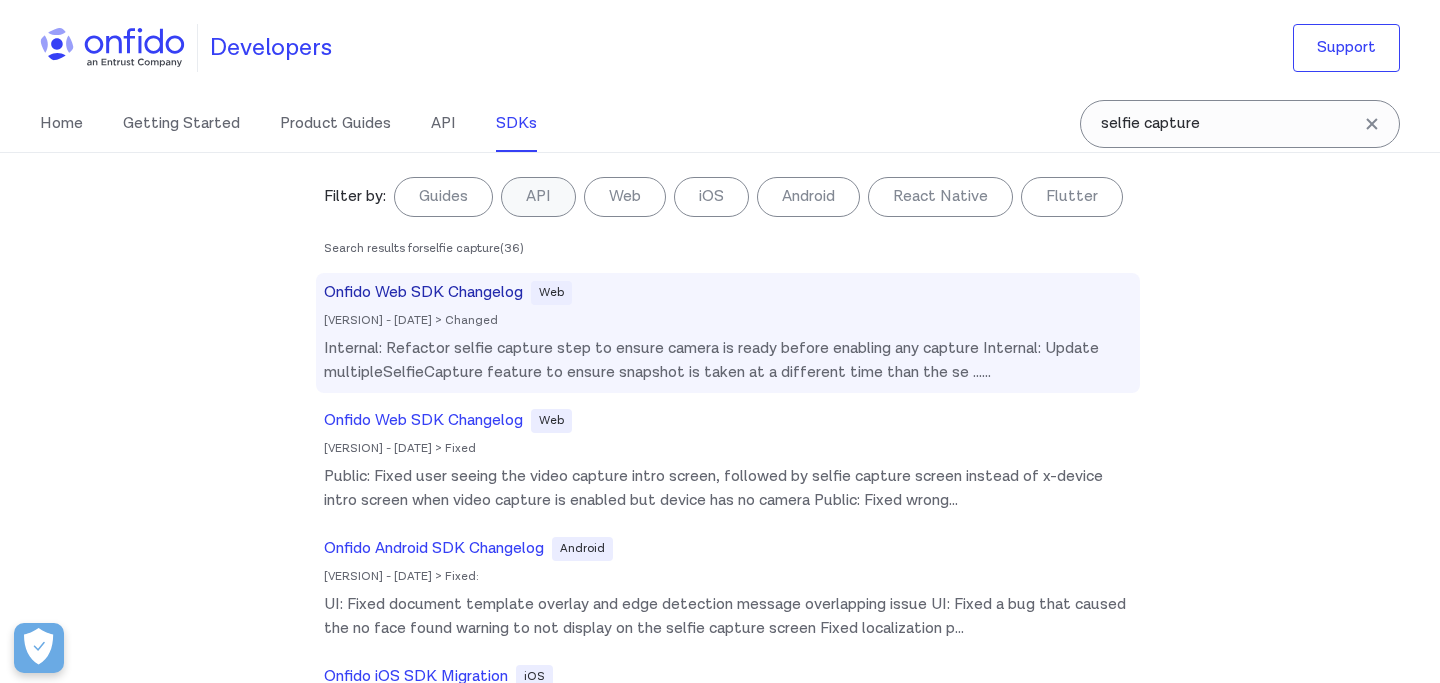 click on "Onfido Web SDK Changelog" at bounding box center [423, 293] 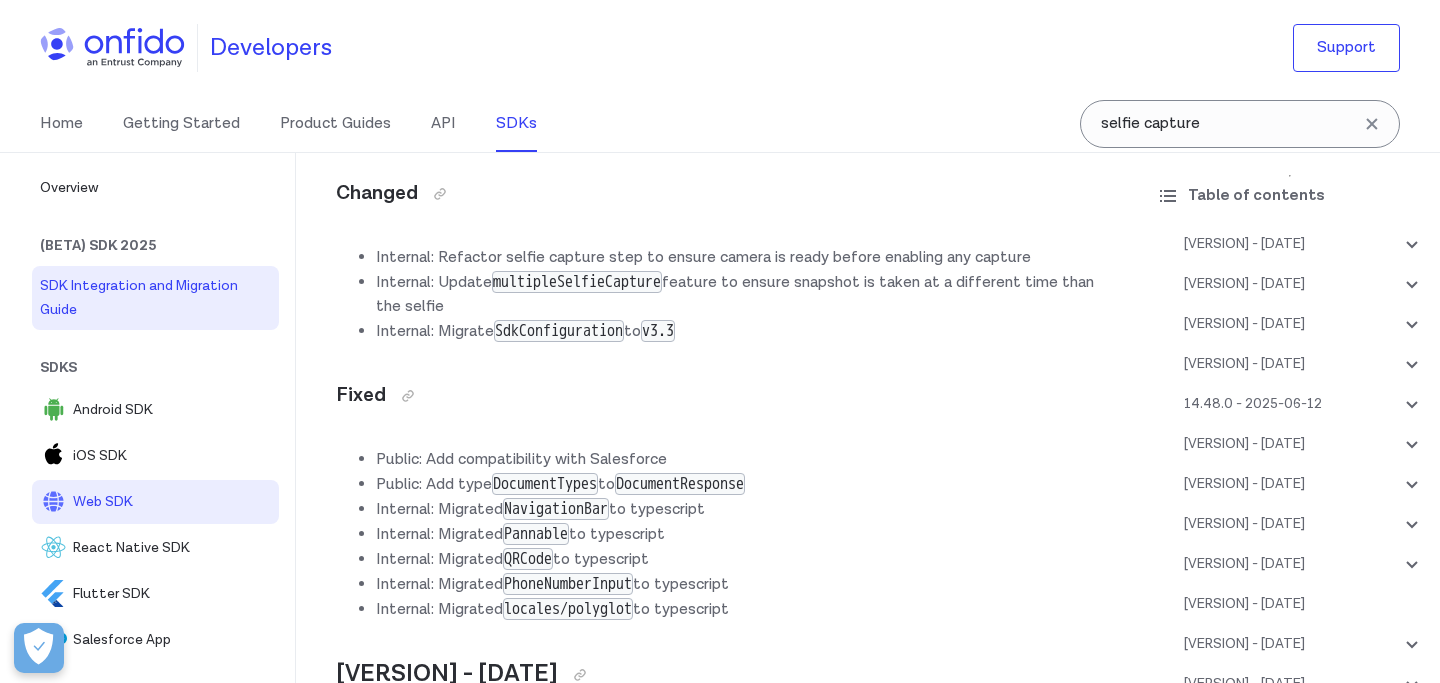 scroll, scrollTop: 30453, scrollLeft: 0, axis: vertical 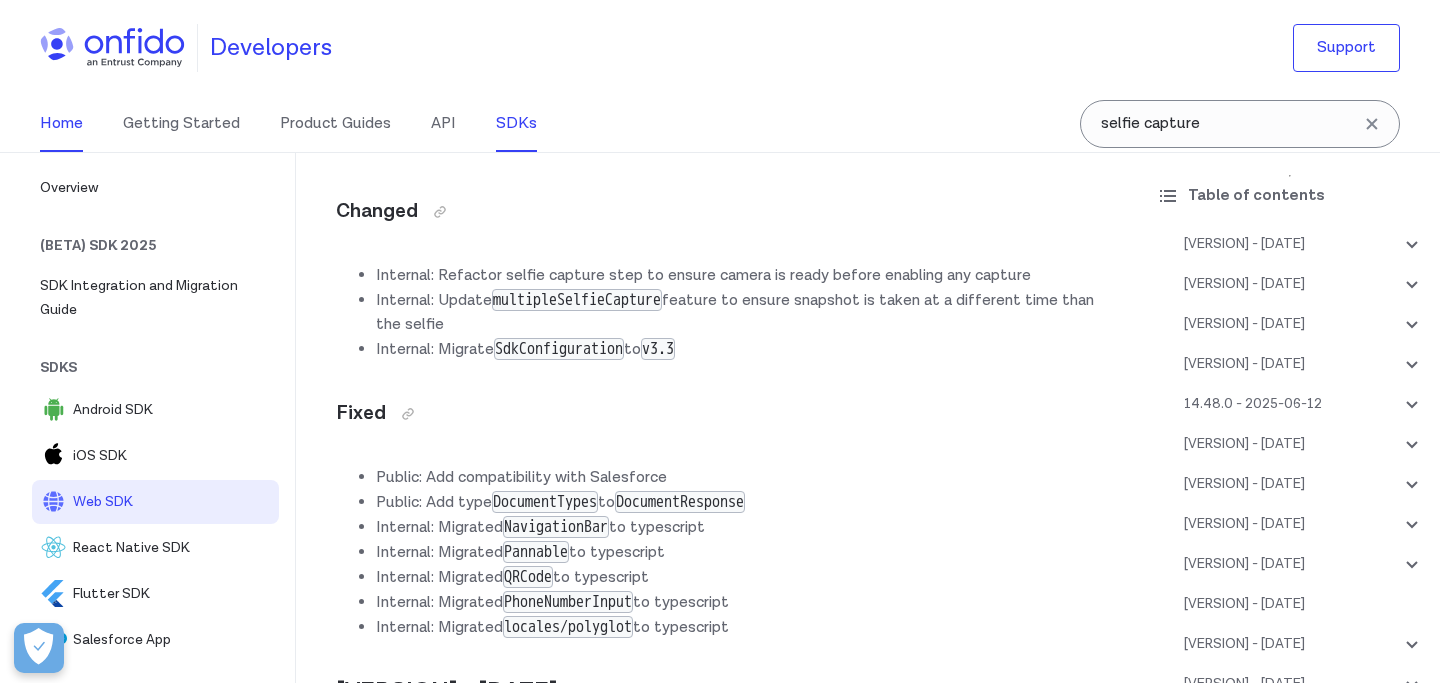 click on "Home" at bounding box center [61, 124] 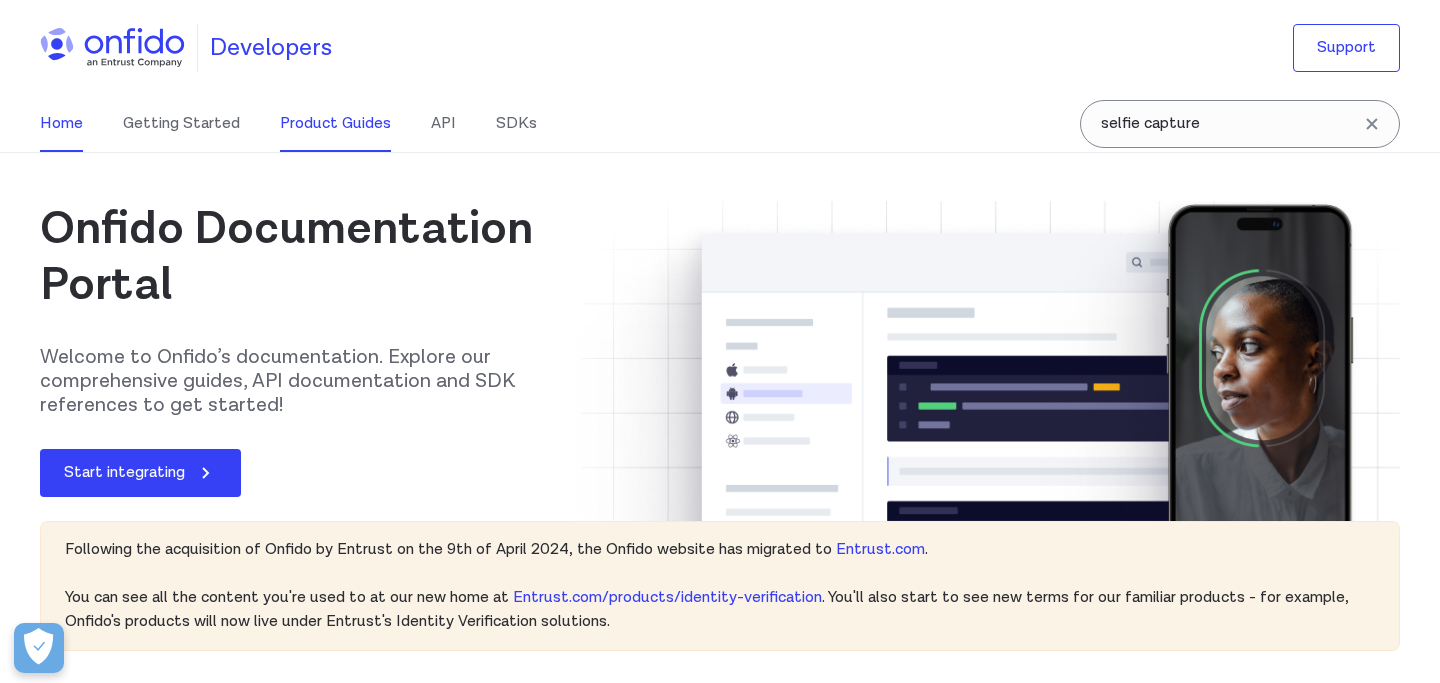 click on "Product Guides" at bounding box center [335, 124] 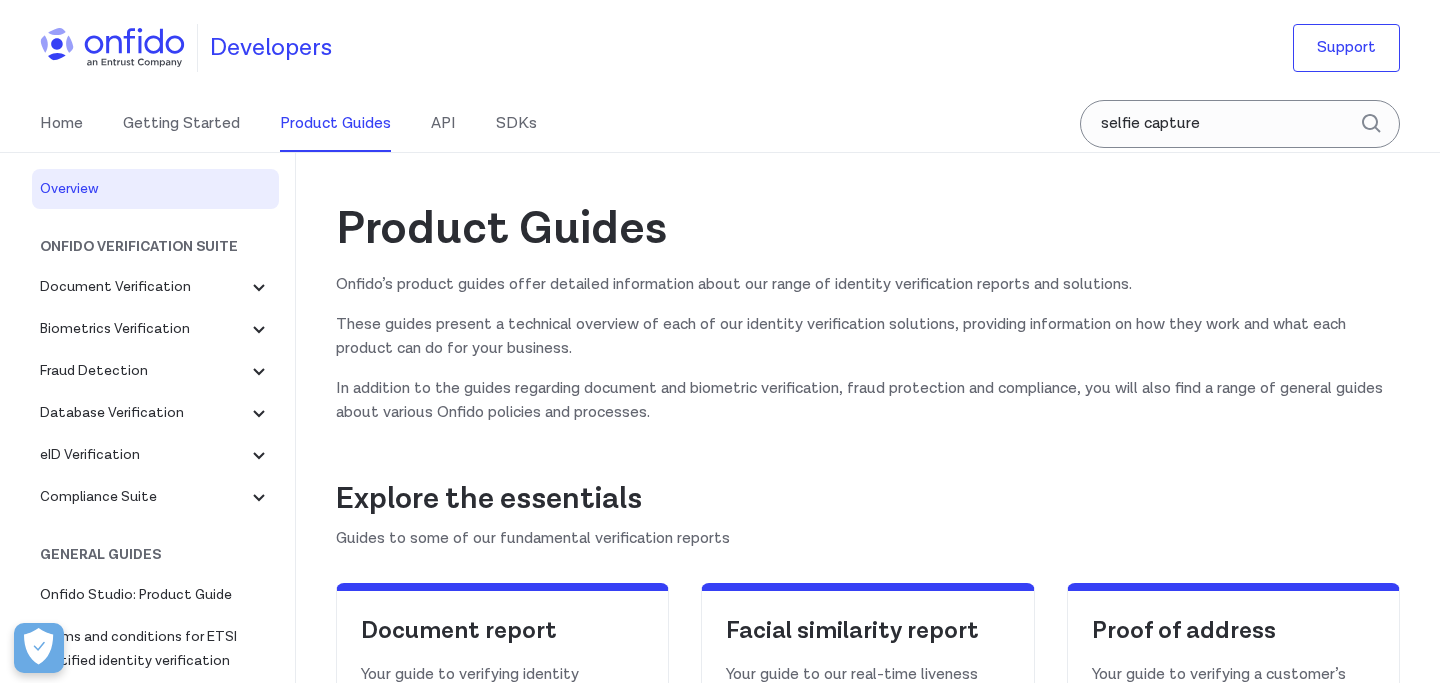 scroll, scrollTop: 0, scrollLeft: 0, axis: both 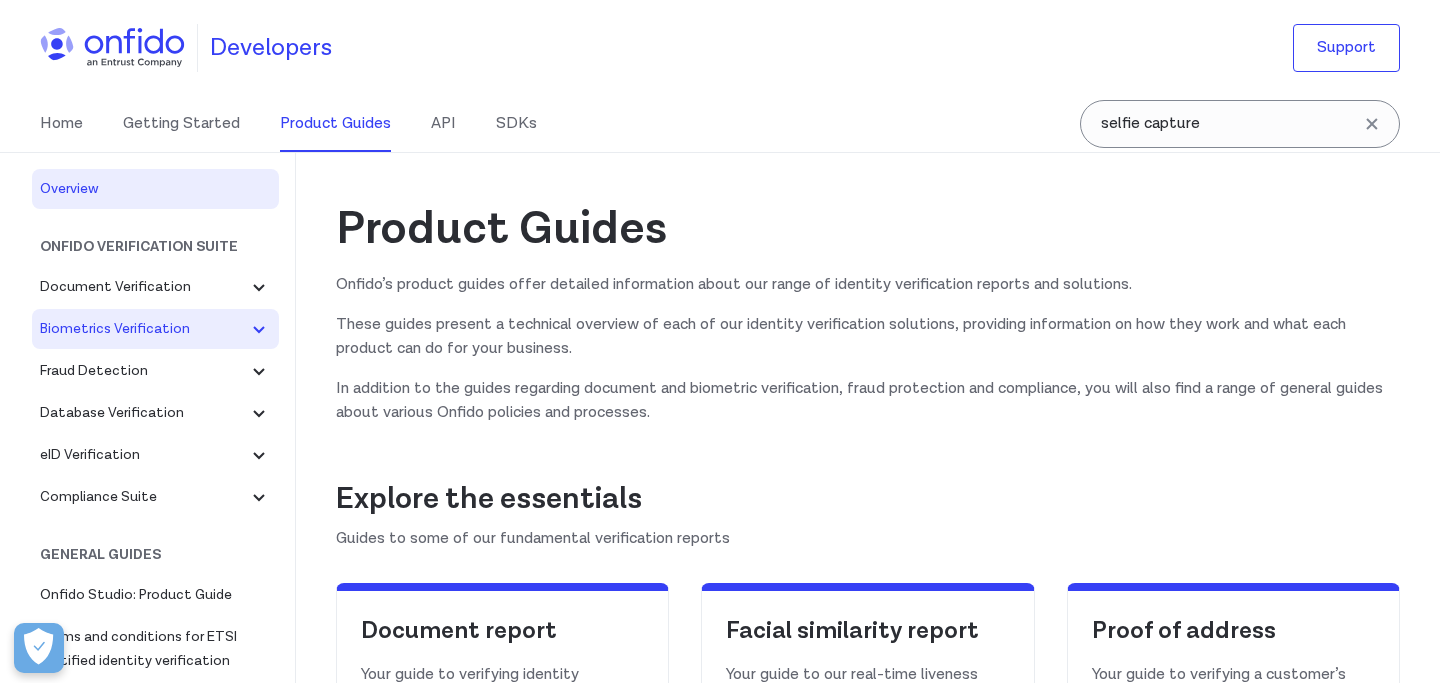 click on "Biometrics Verification" at bounding box center (143, 329) 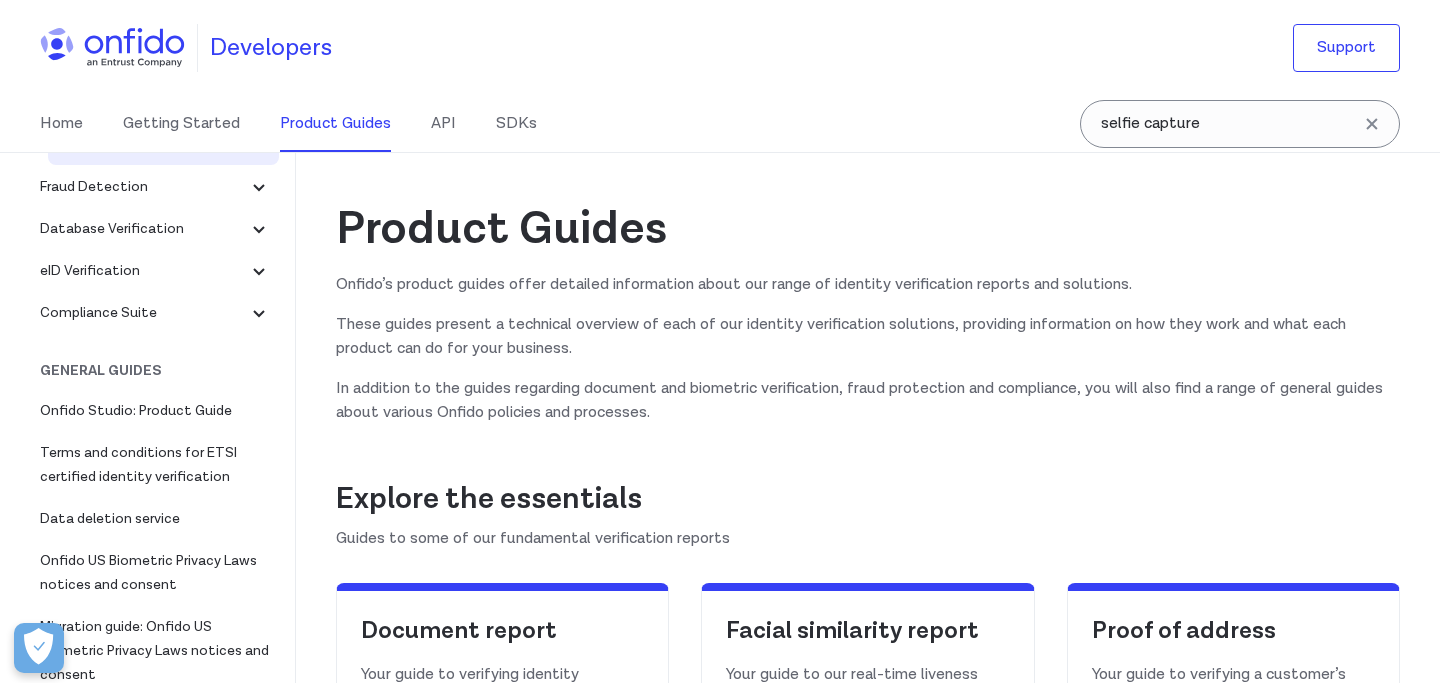 scroll, scrollTop: 419, scrollLeft: 0, axis: vertical 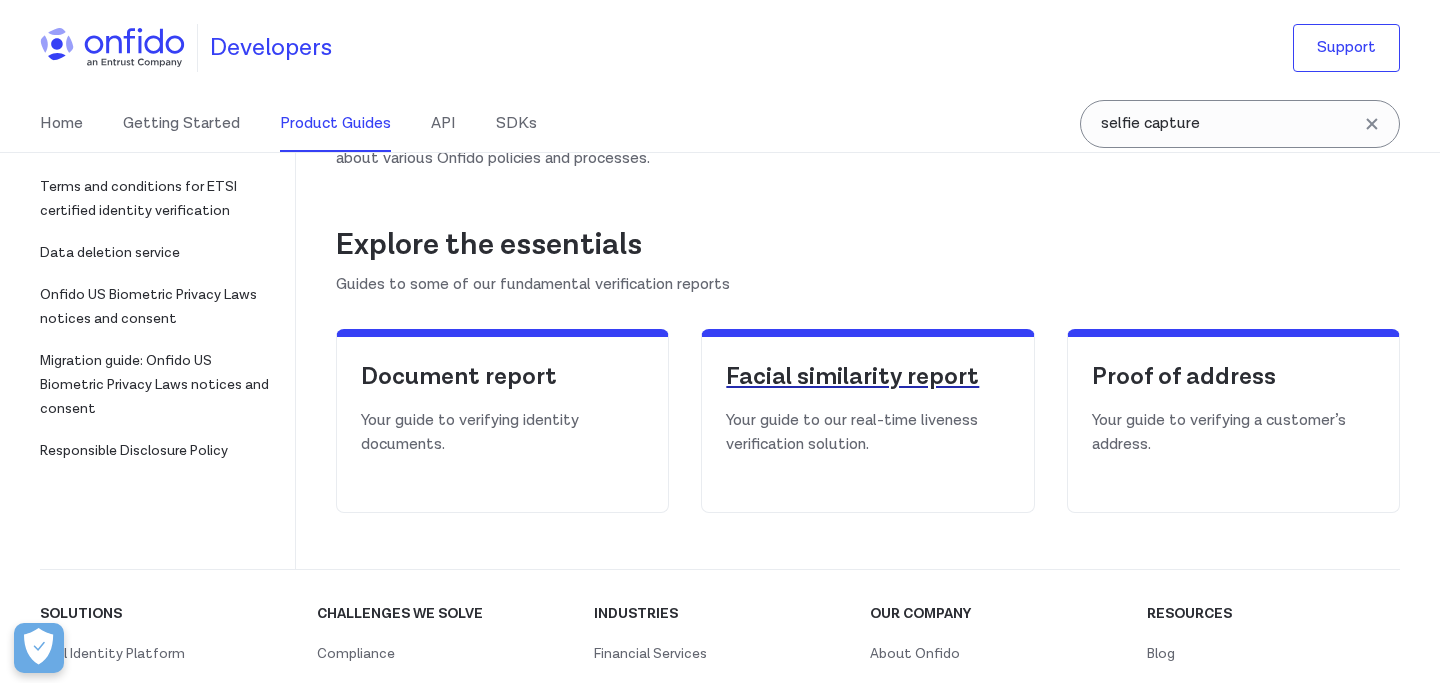 click on "Facial similarity report" at bounding box center (867, 377) 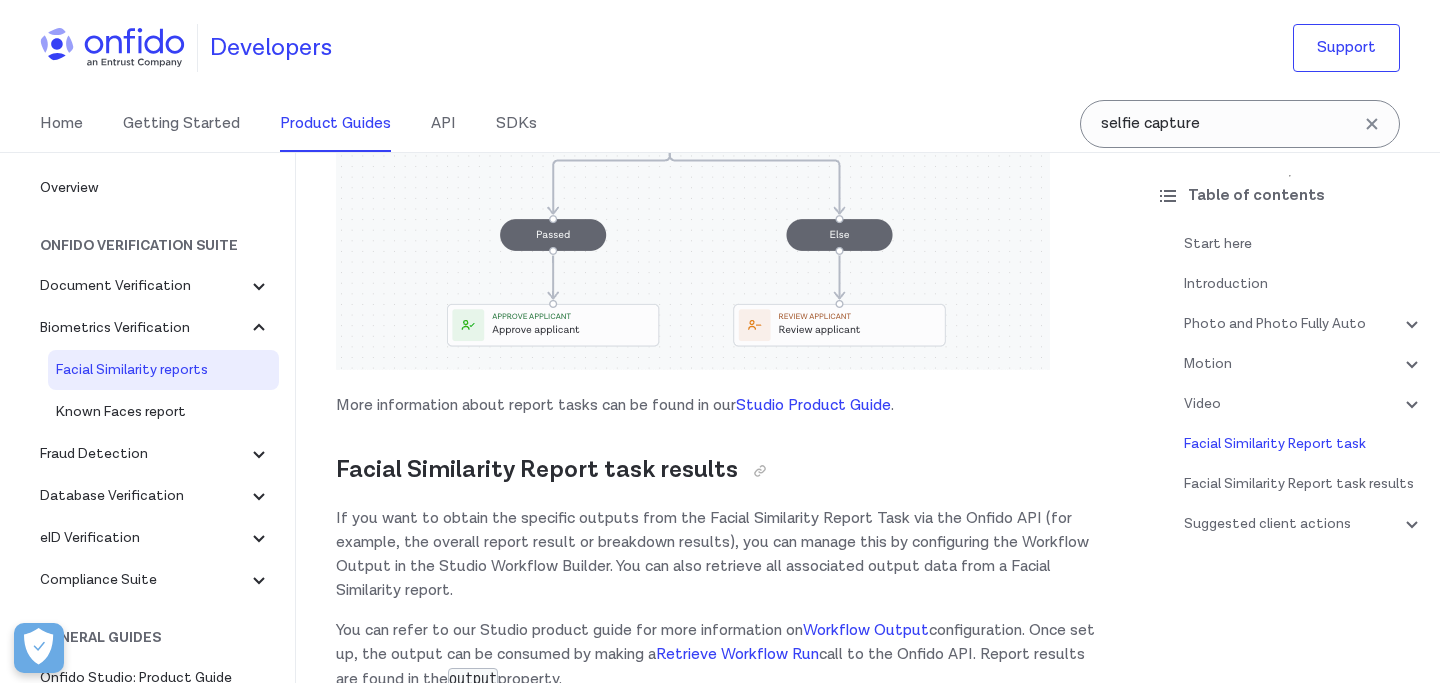 scroll, scrollTop: 8863, scrollLeft: 0, axis: vertical 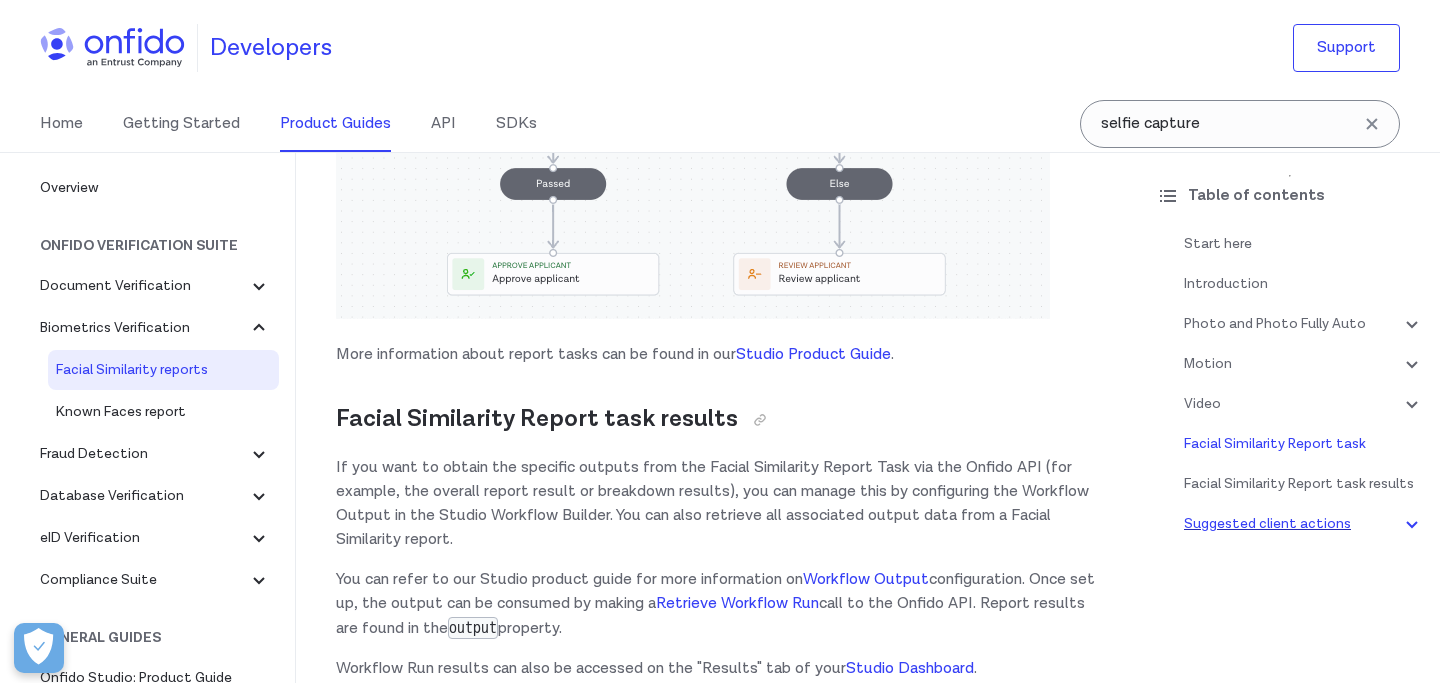 click 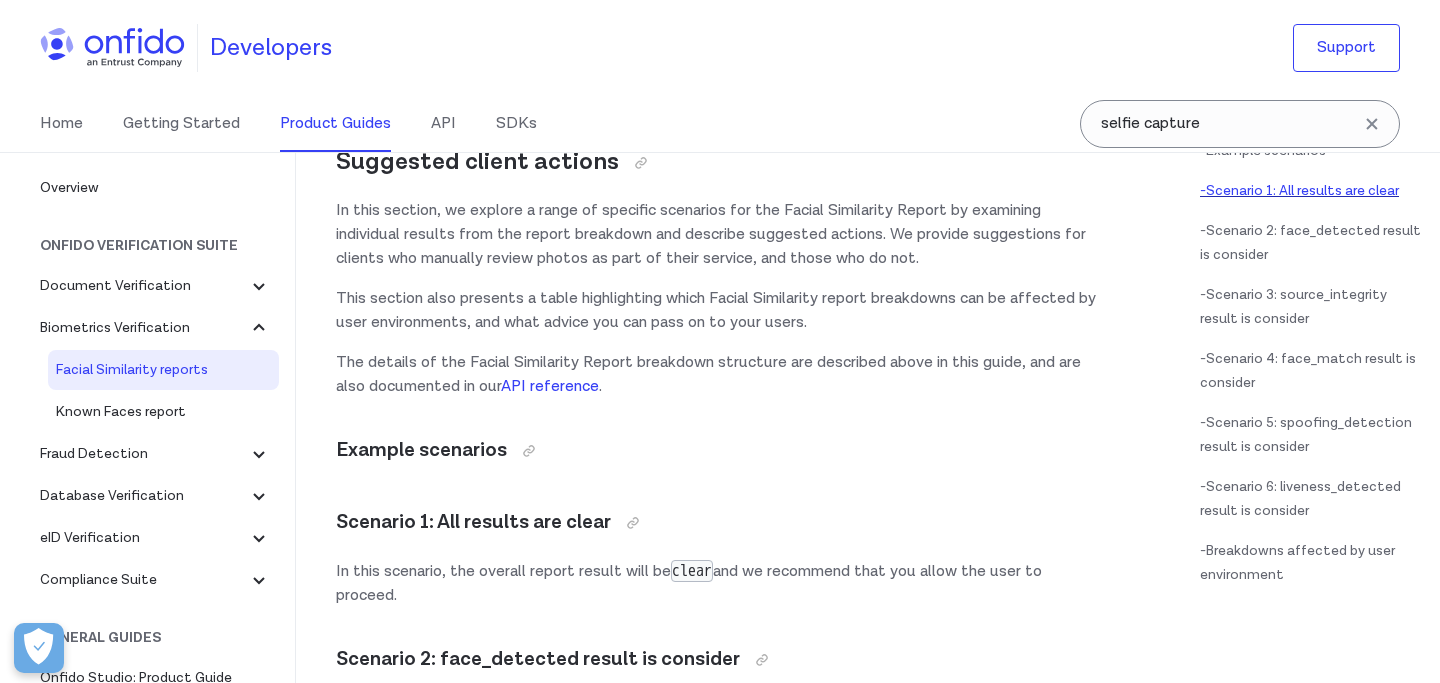scroll, scrollTop: 0, scrollLeft: 0, axis: both 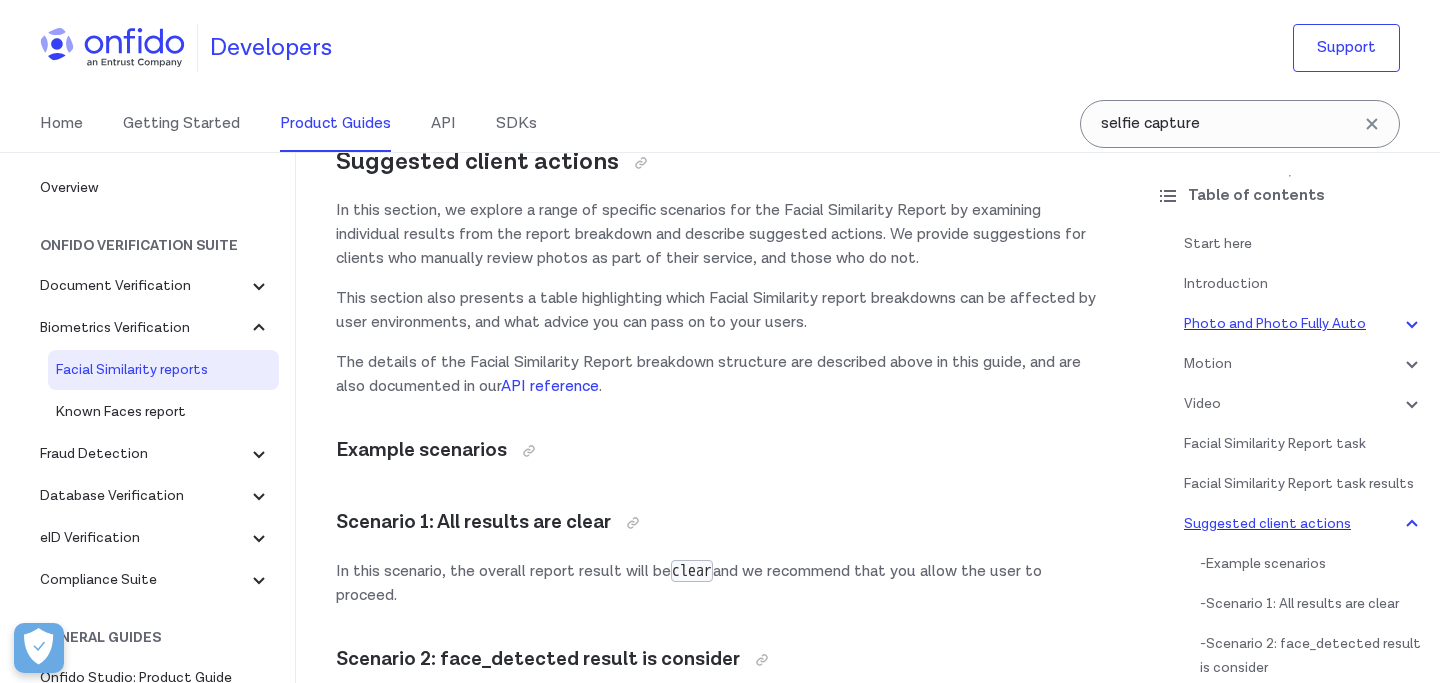 click on "Photo and Photo Fully Auto" at bounding box center [1304, 324] 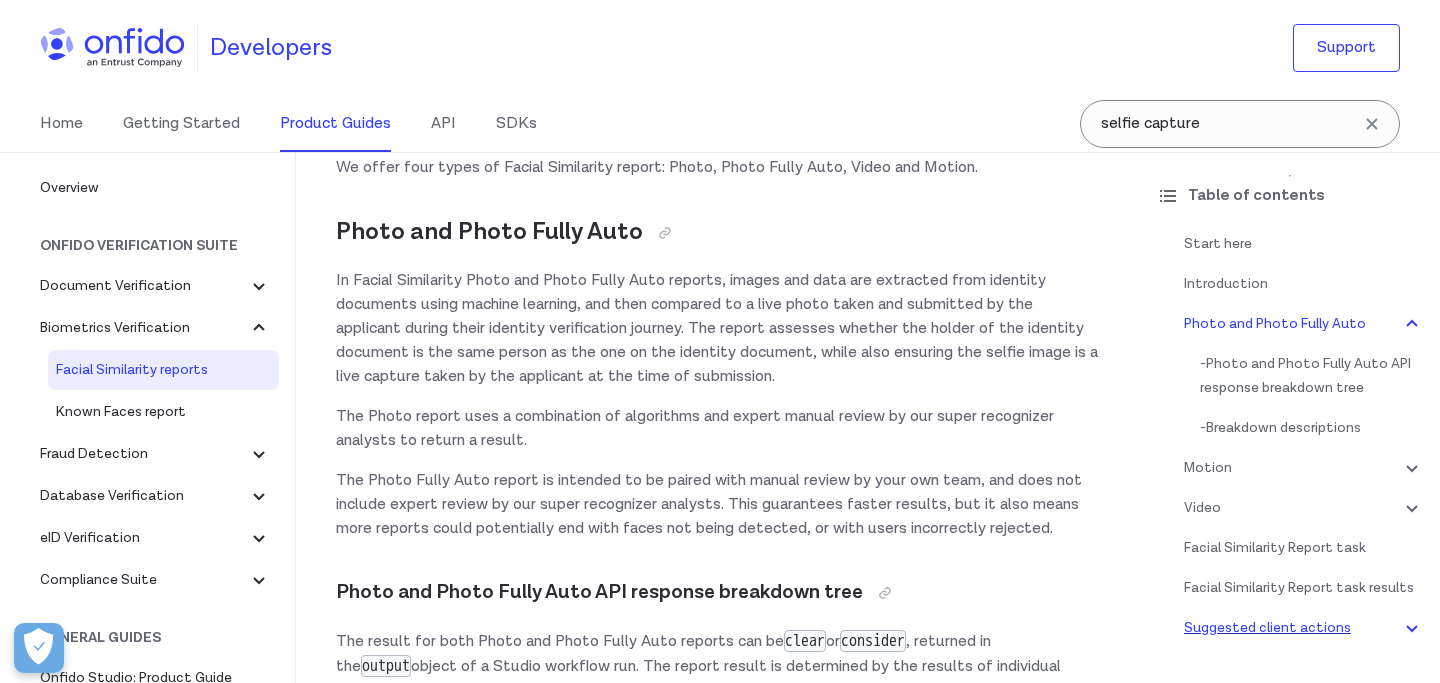 click on "Start here Introduction Photo and Photo Fully Auto -  Photo and Photo Fully Auto API response breakdown tree -  Breakdown descriptions Motion -  Motion API response breakdown tree -  Breakdown descriptions -  Motion and Photo Fully Auto for re-verification Video -  SDK localization -  Video API response breakdown tree -  Breakdown descriptions Facial Similarity Report task Facial Similarity Report task results Suggested client actions -  Example scenarios -  Scenario 1: All results are clear -  Scenario 2: face_detected result is consider -  Scenario 3: source_integrity result is consider -  Scenario 4: face_match result is consider -  Scenario 5: spoofing_detection result is consider -  Scenario 6: liveness_detected result is consider -  Breakdowns affected by user environment" at bounding box center (1290, 440) 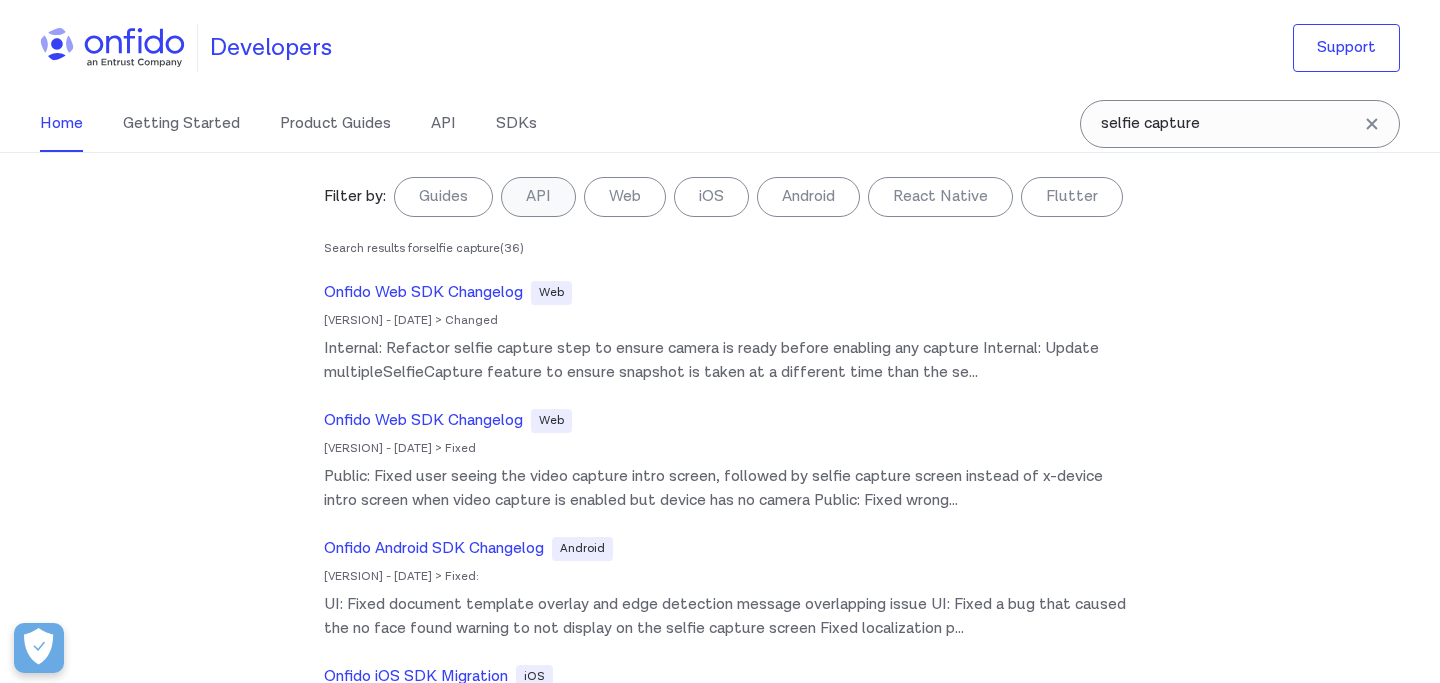 scroll, scrollTop: 0, scrollLeft: 0, axis: both 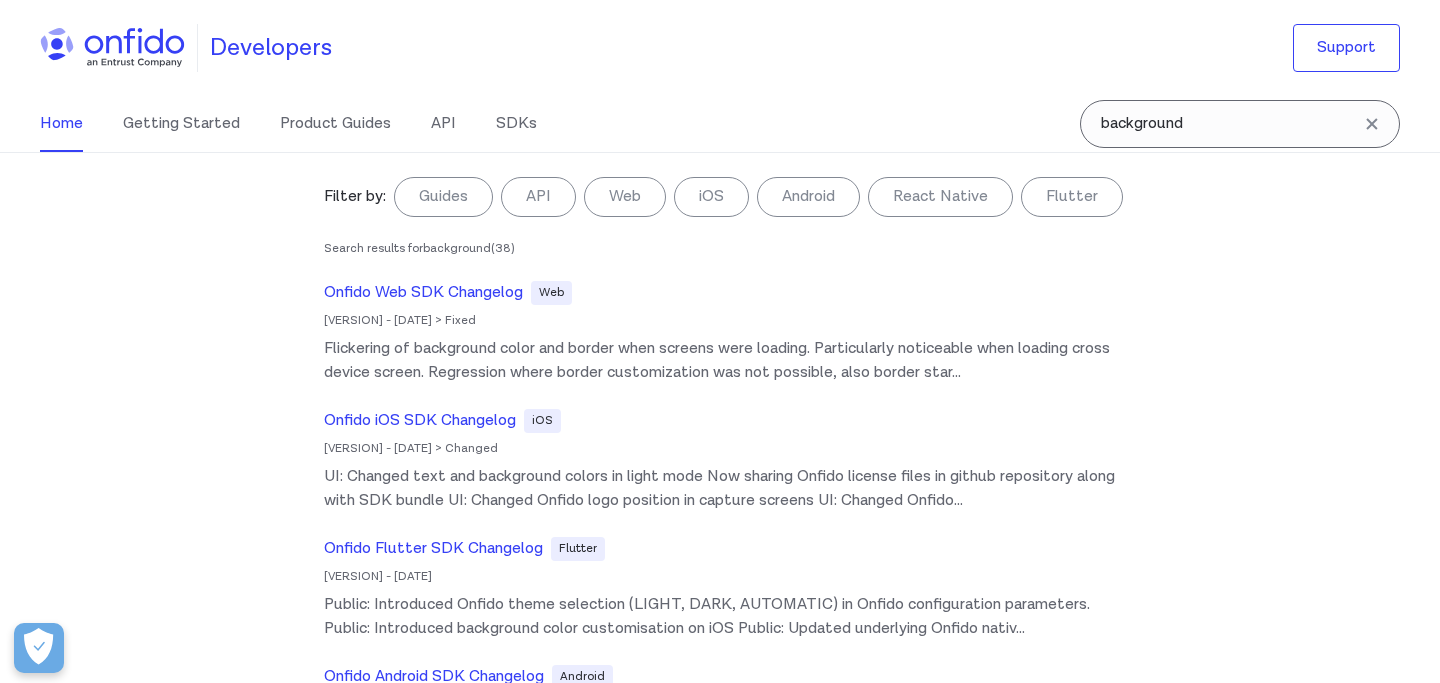 click on "background" at bounding box center [1240, 124] 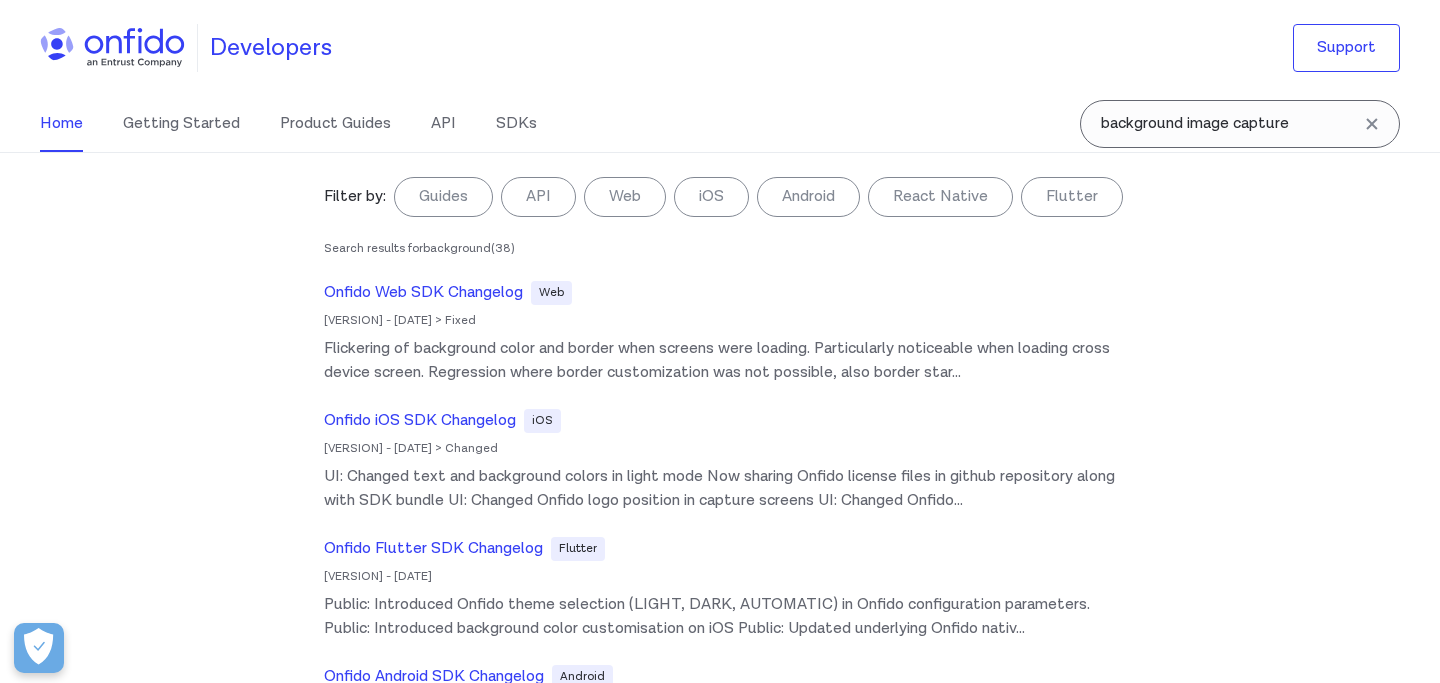 type on "background image capture" 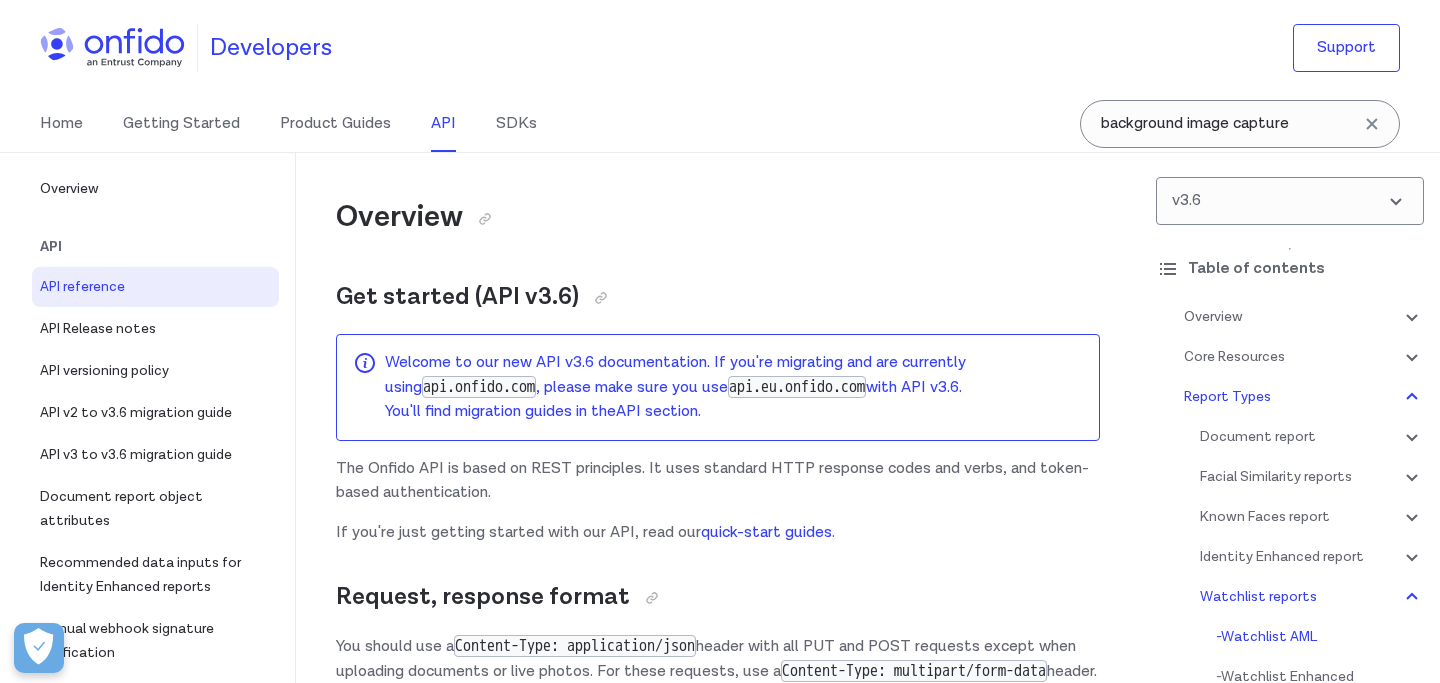 scroll, scrollTop: 149147, scrollLeft: 0, axis: vertical 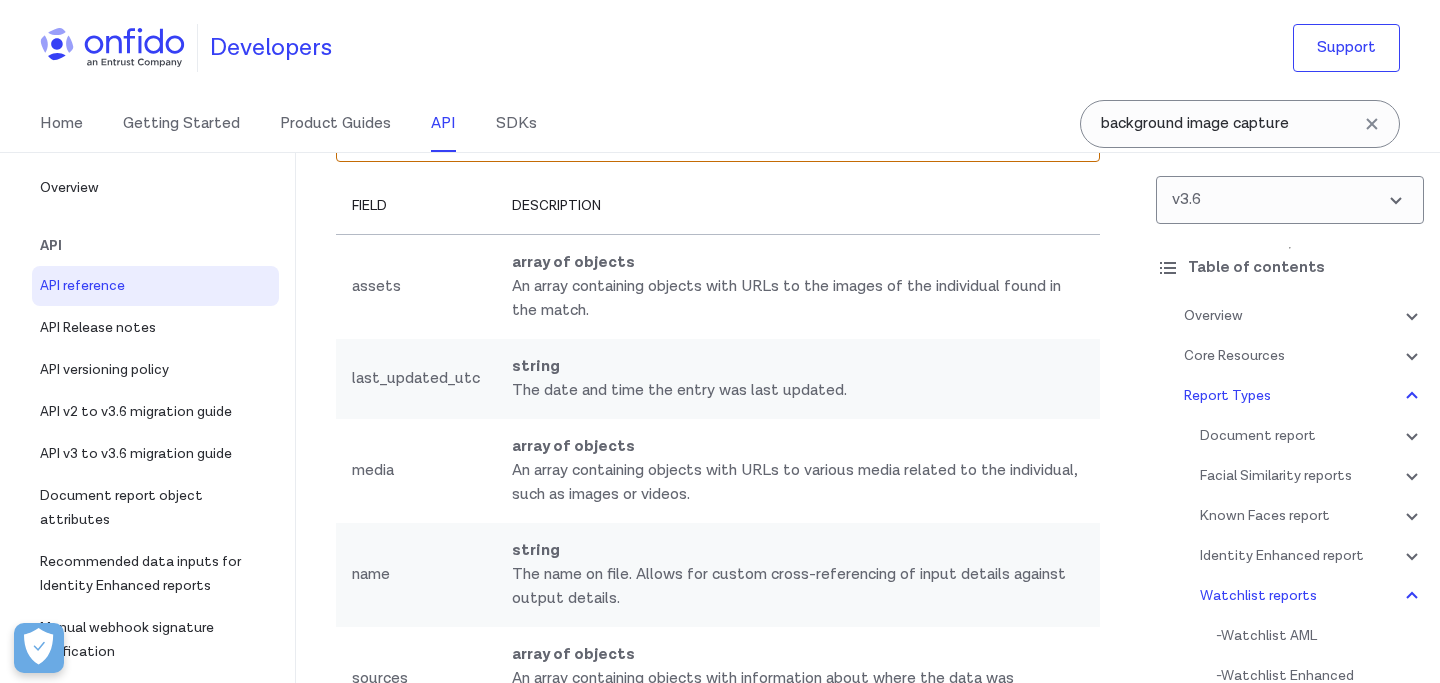 click on "Watchlist Enhanced" at bounding box center (423, -677) 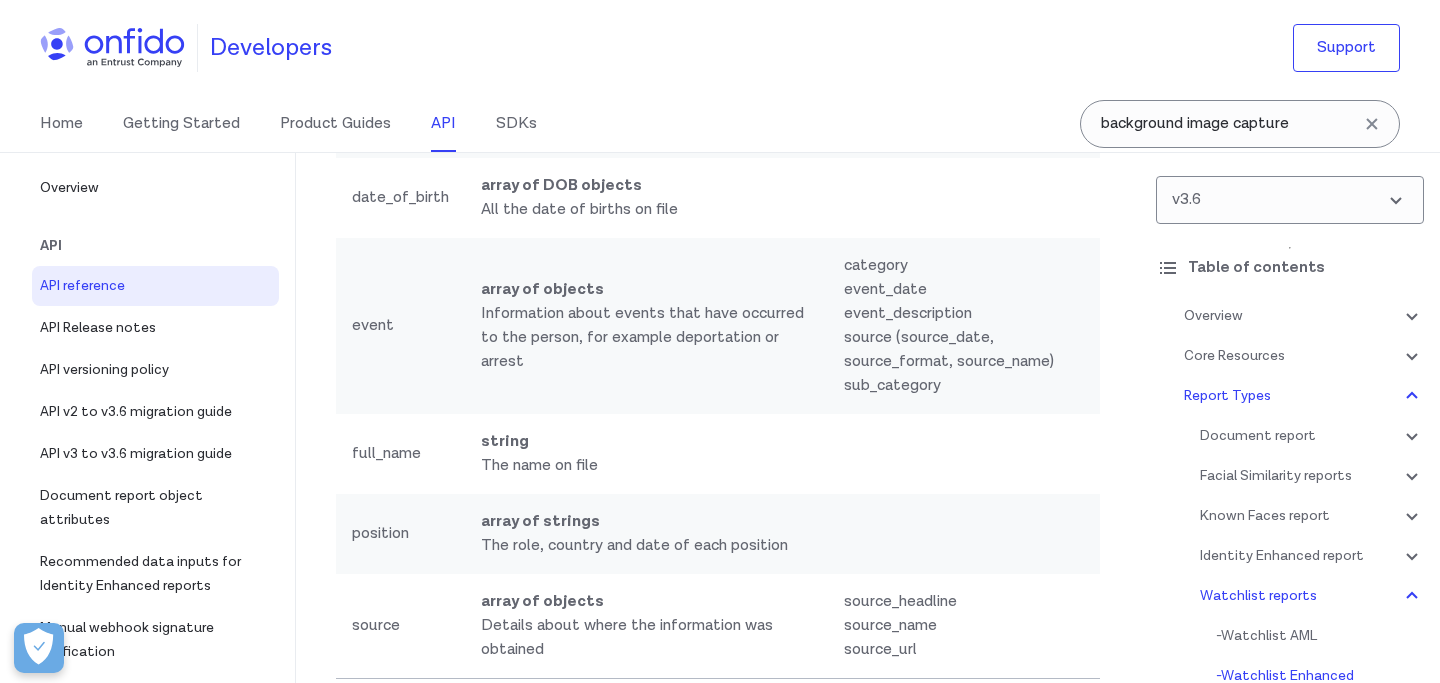 scroll, scrollTop: 152093, scrollLeft: 0, axis: vertical 